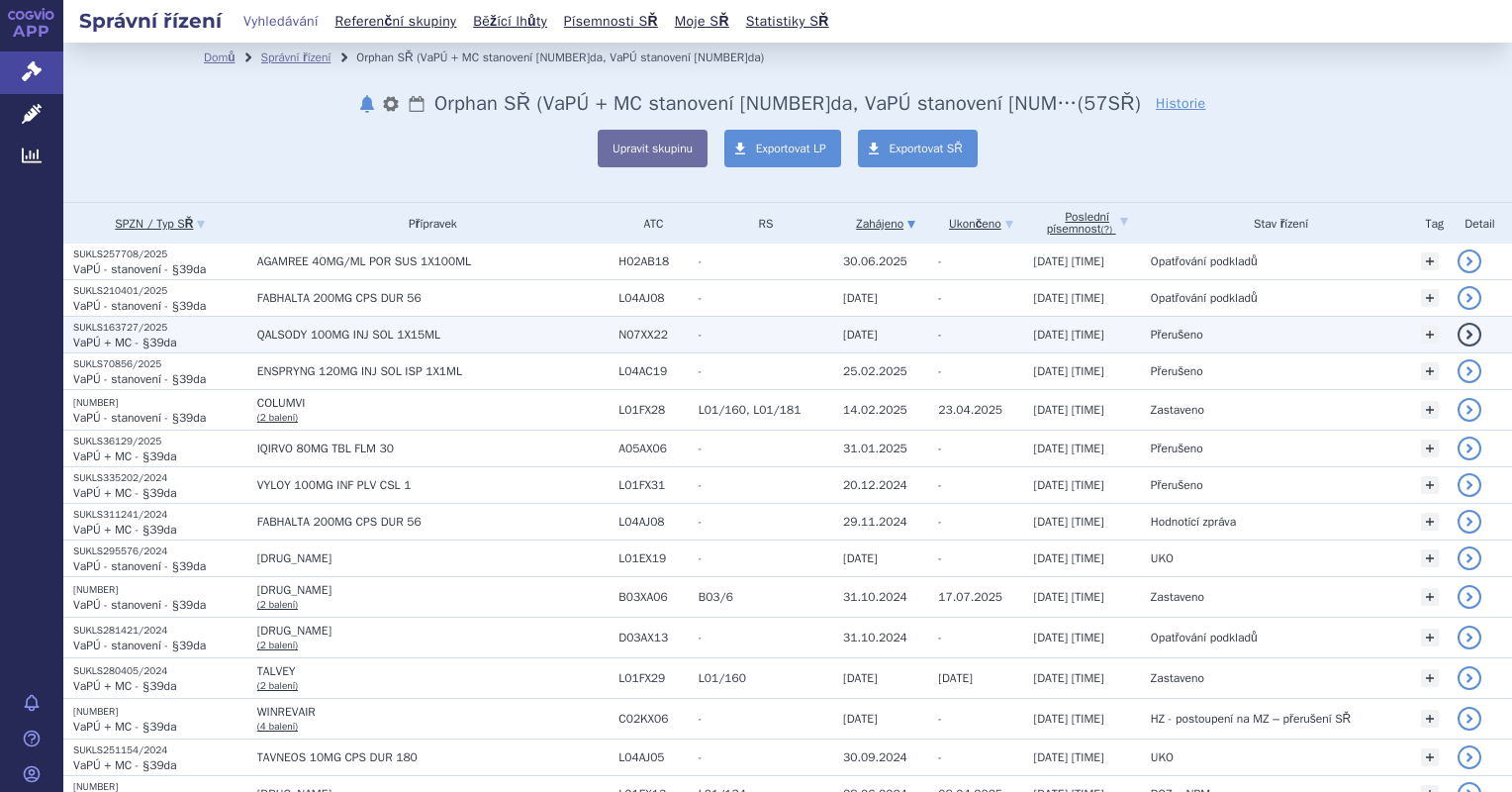 scroll, scrollTop: 0, scrollLeft: 0, axis: both 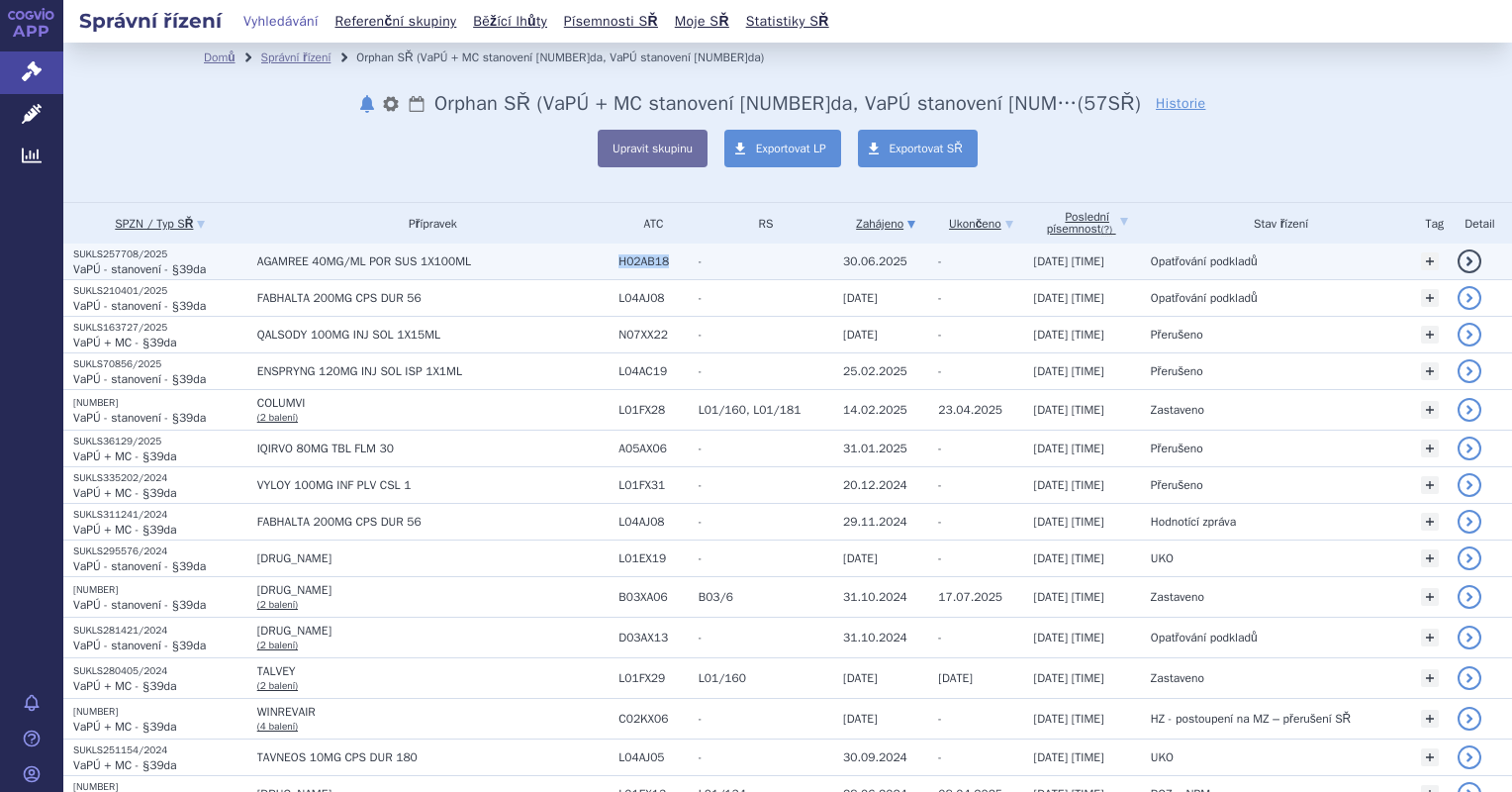 drag, startPoint x: 673, startPoint y: 253, endPoint x: 725, endPoint y: 262, distance: 52.7731 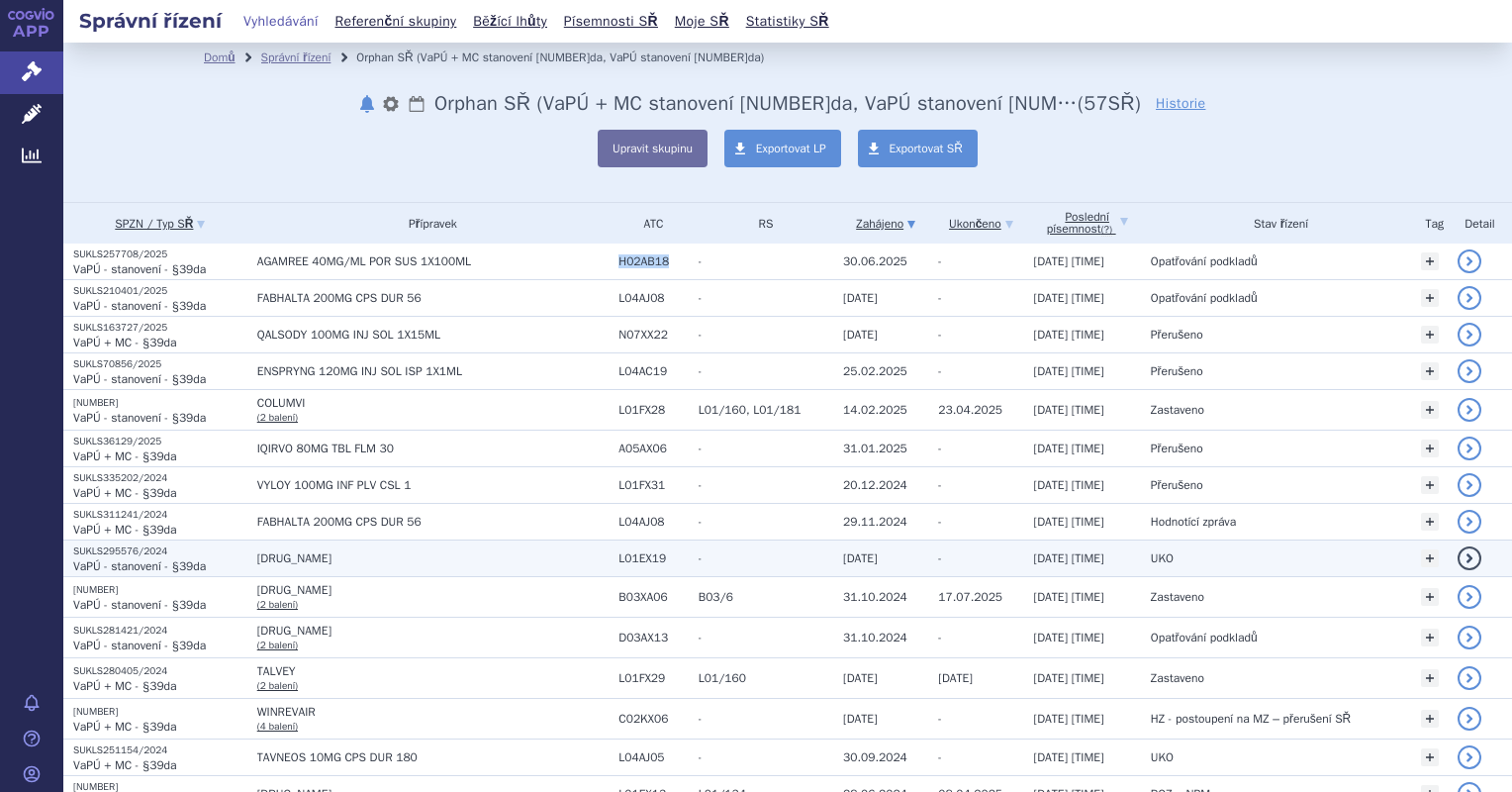 copy on "H02AB18" 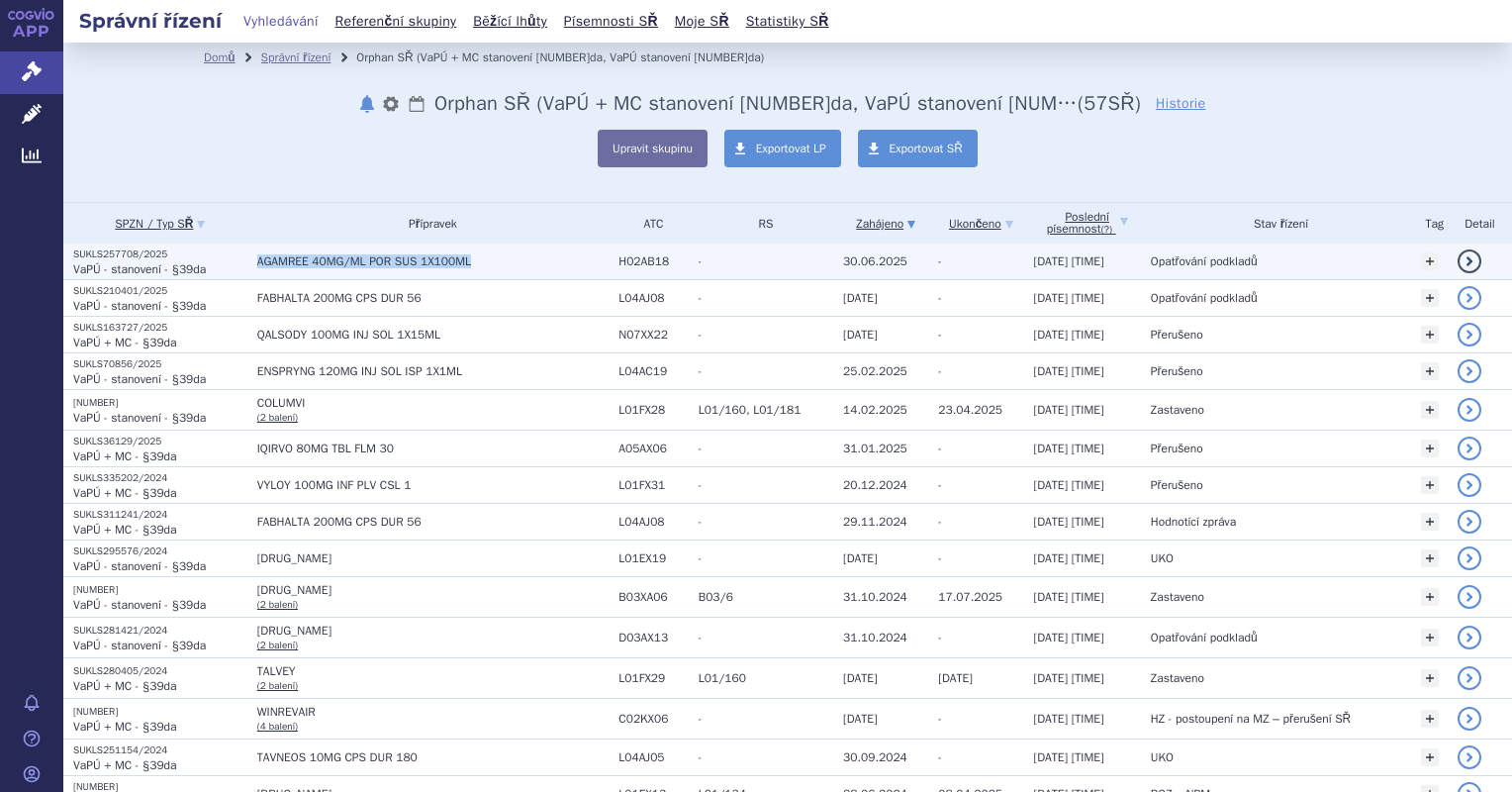 drag, startPoint x: 470, startPoint y: 253, endPoint x: 248, endPoint y: 255, distance: 222.00901 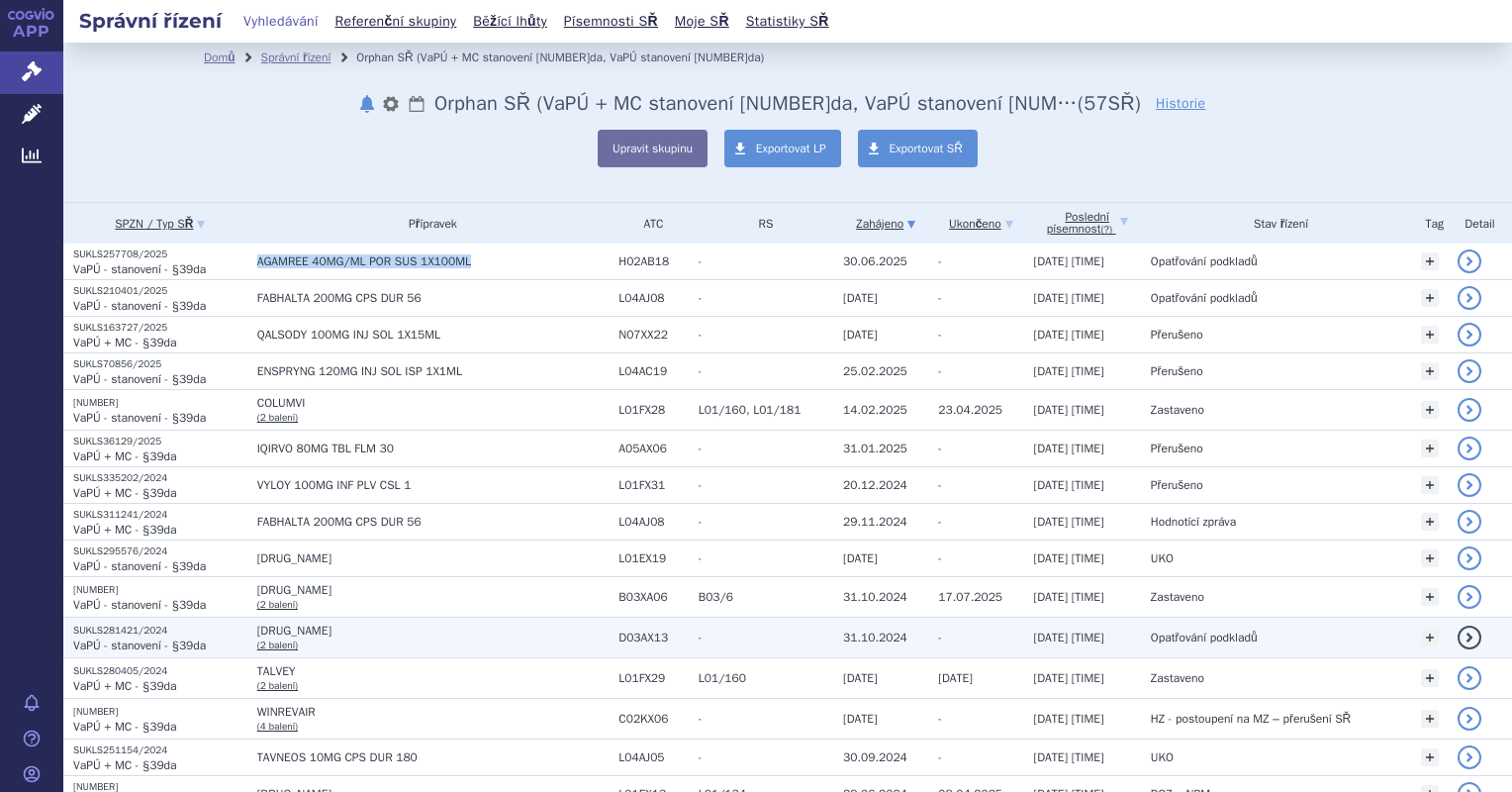 copy on "AGAMREE 40MG/ML POR SUS 1X100ML" 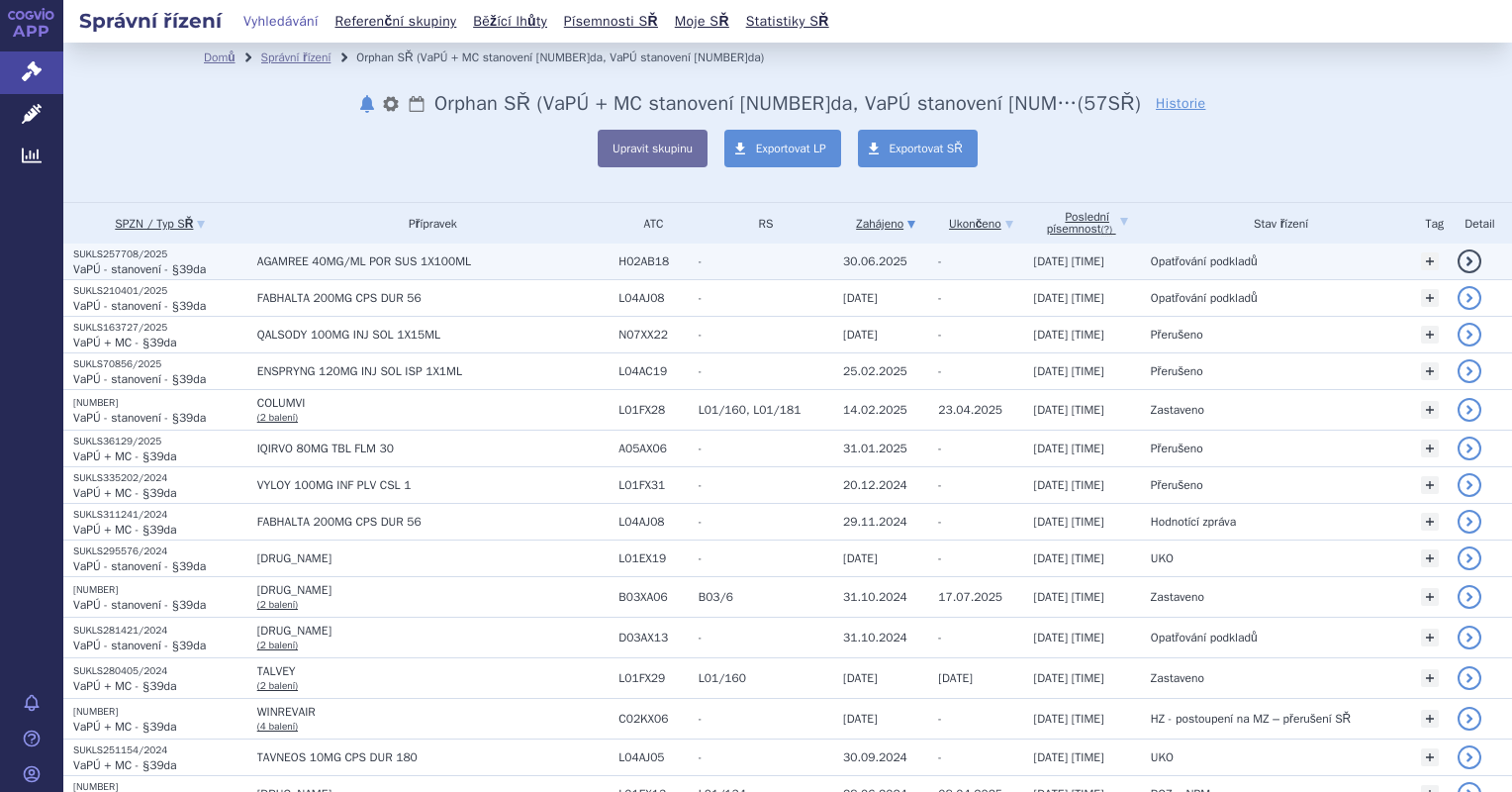 click on "SUKLS257708/2025" at bounding box center [160, 254] 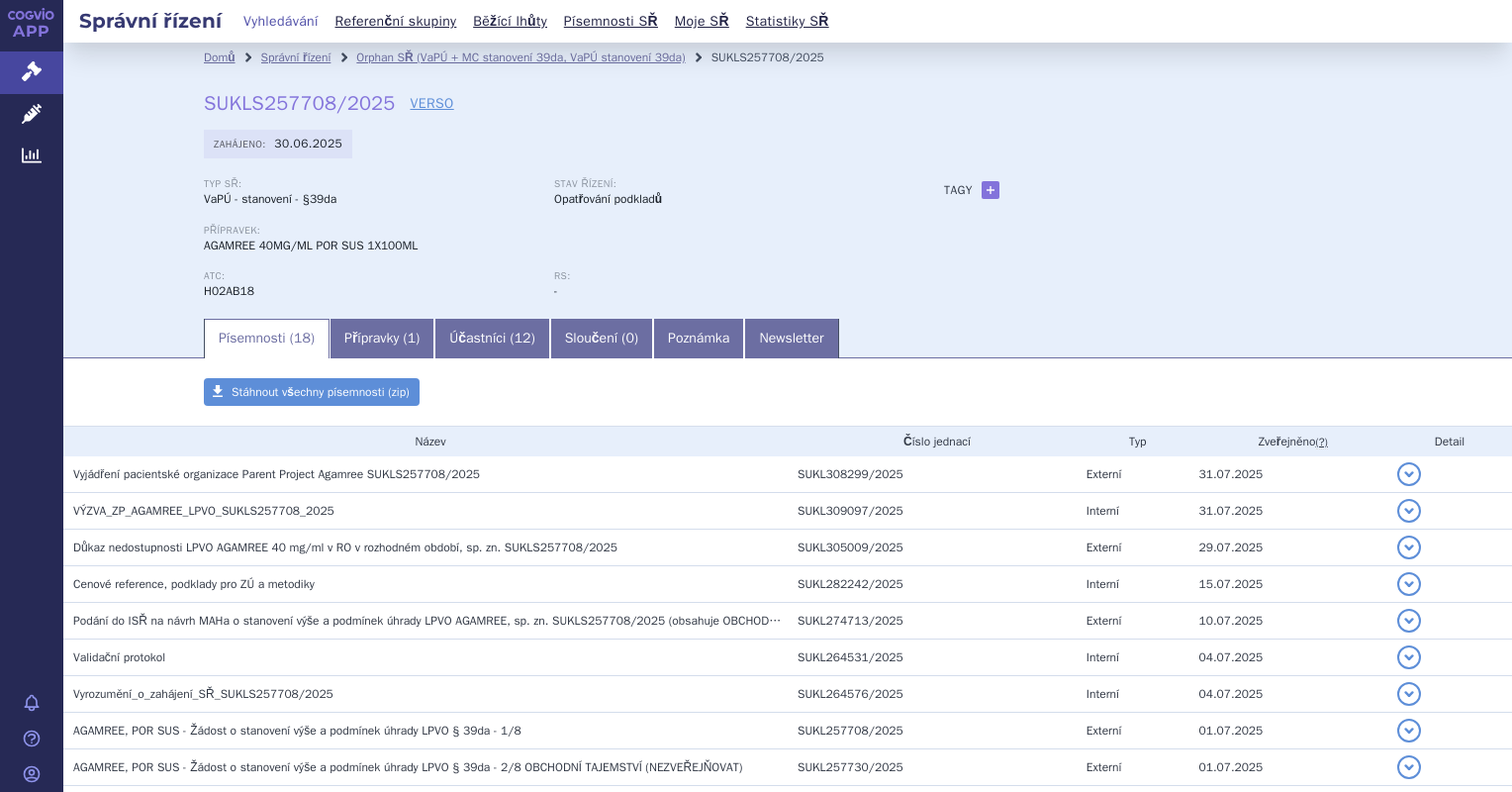 scroll, scrollTop: 0, scrollLeft: 0, axis: both 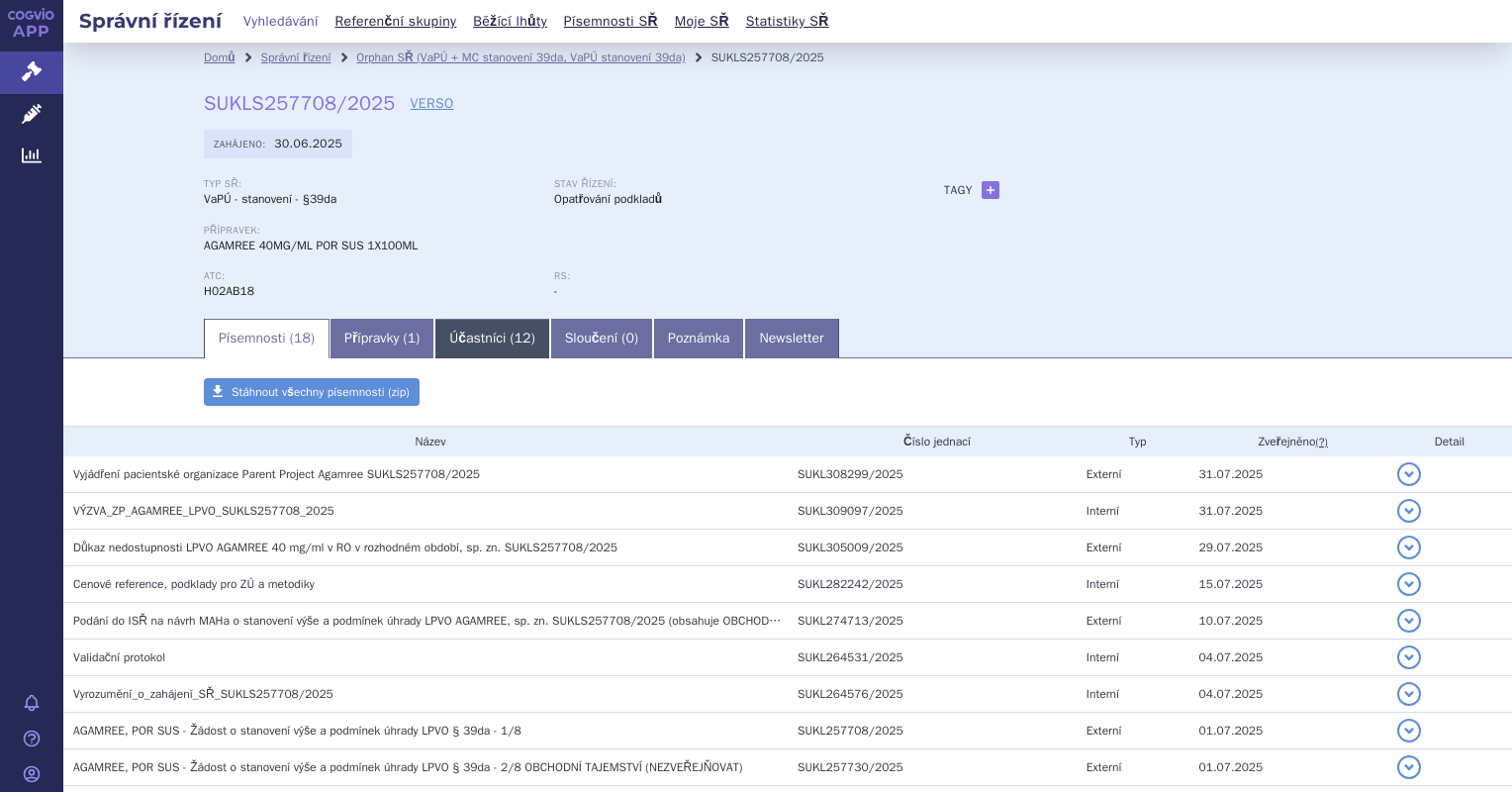 click on "Účastníci ( 12 )" at bounding box center (492, 339) 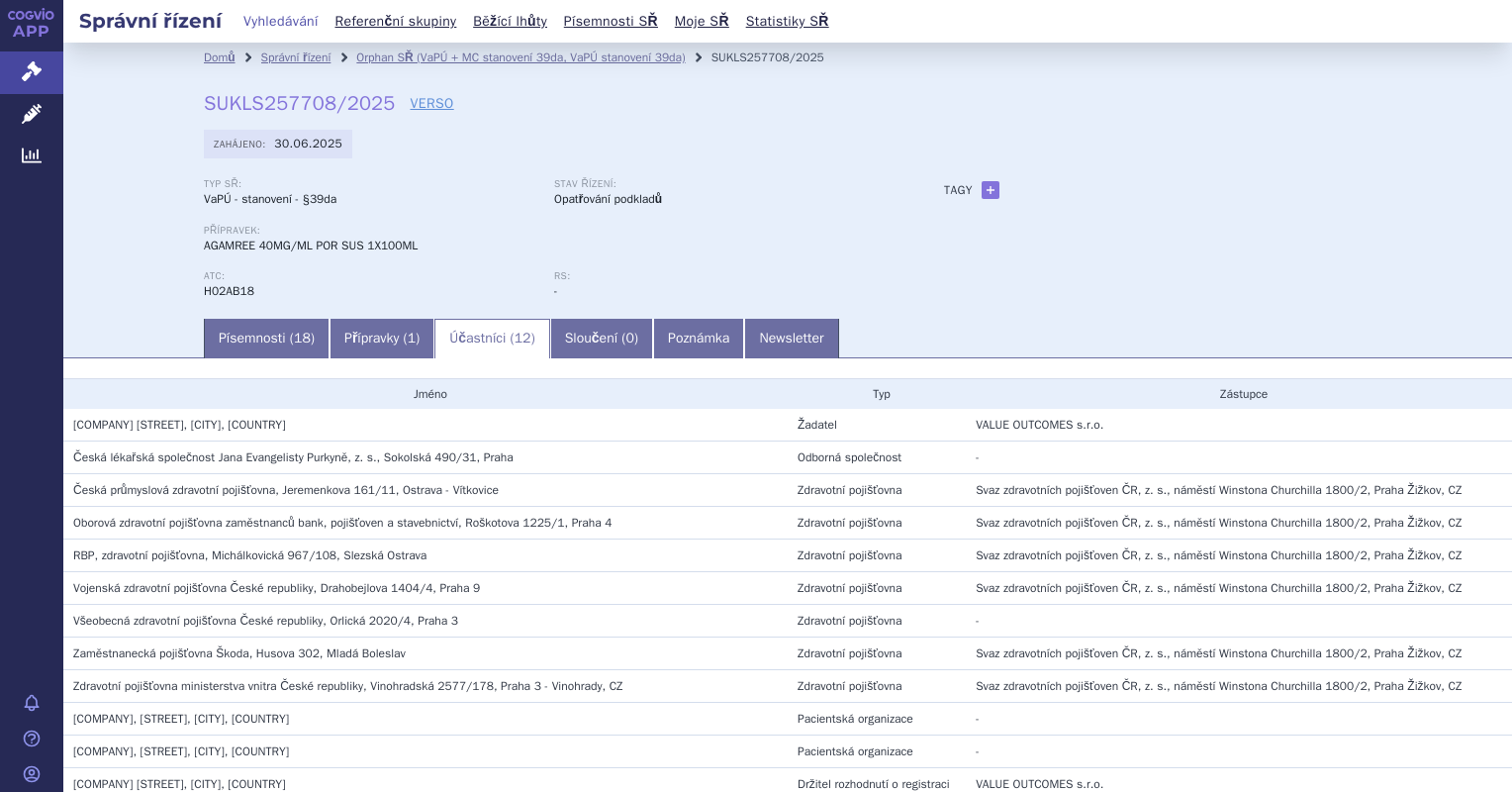 drag, startPoint x: 514, startPoint y: 421, endPoint x: 54, endPoint y: 434, distance: 460.18366 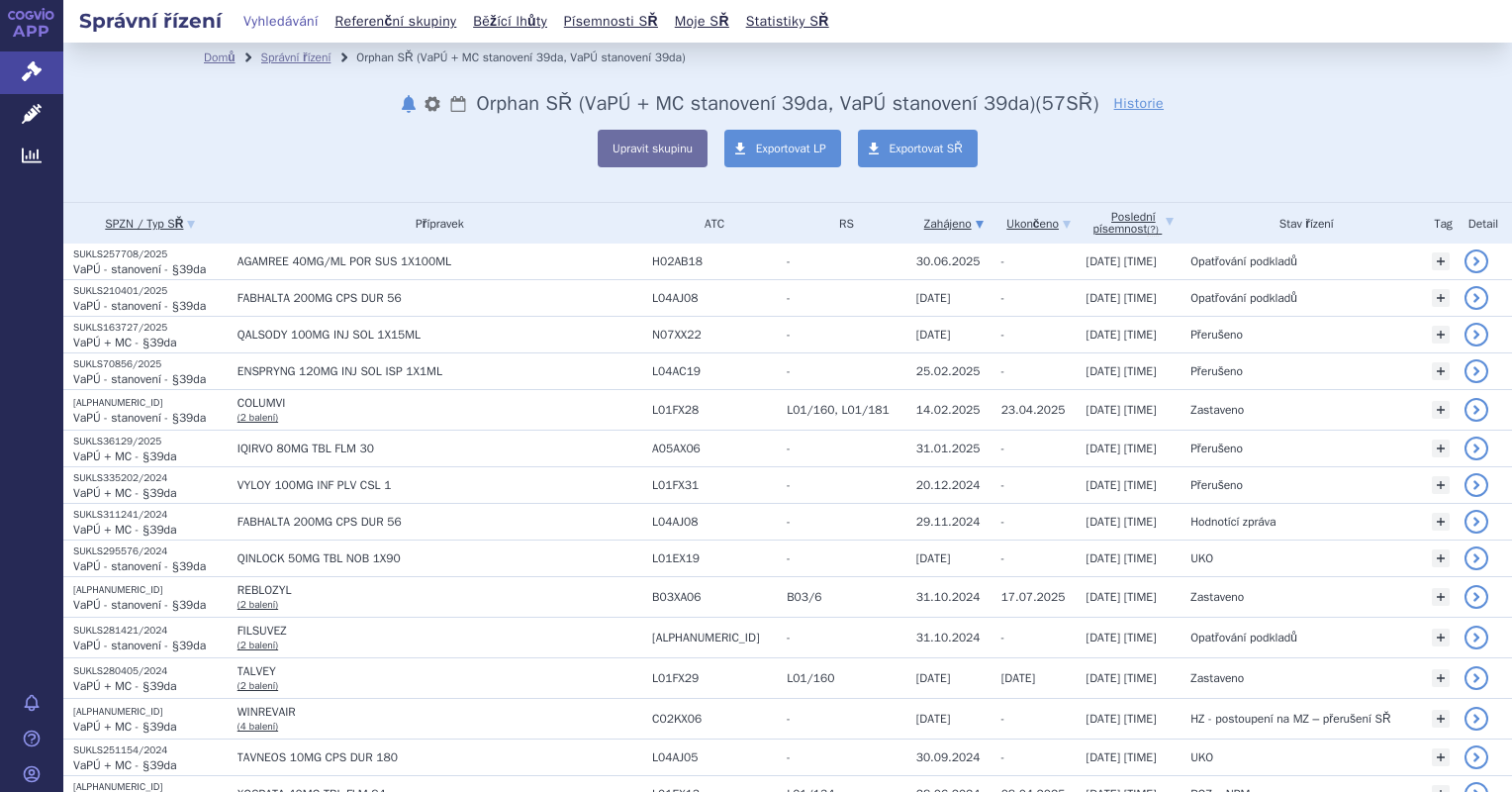 scroll, scrollTop: 0, scrollLeft: 0, axis: both 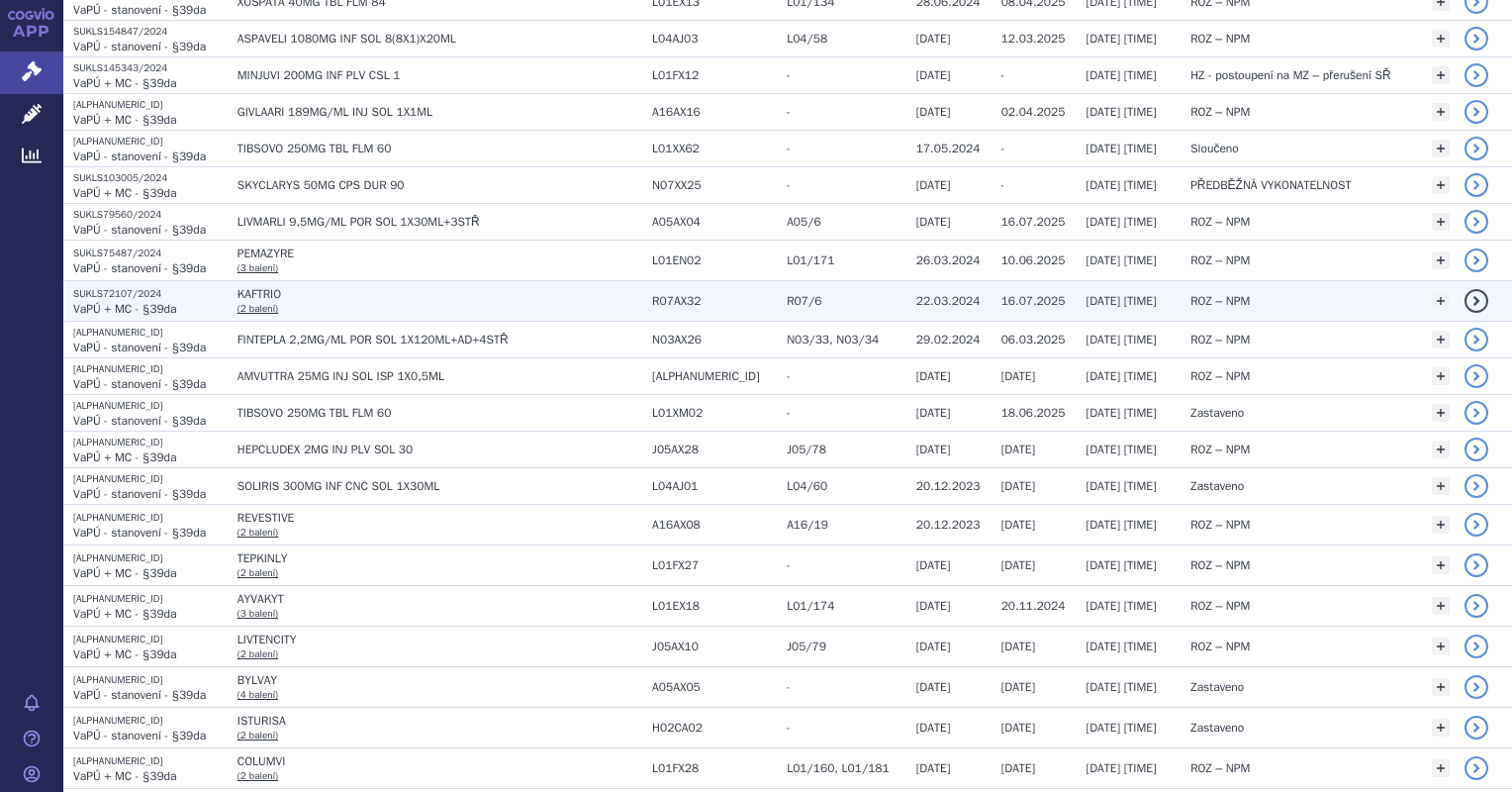 click on "16.07.2025" at bounding box center (1033, 301) 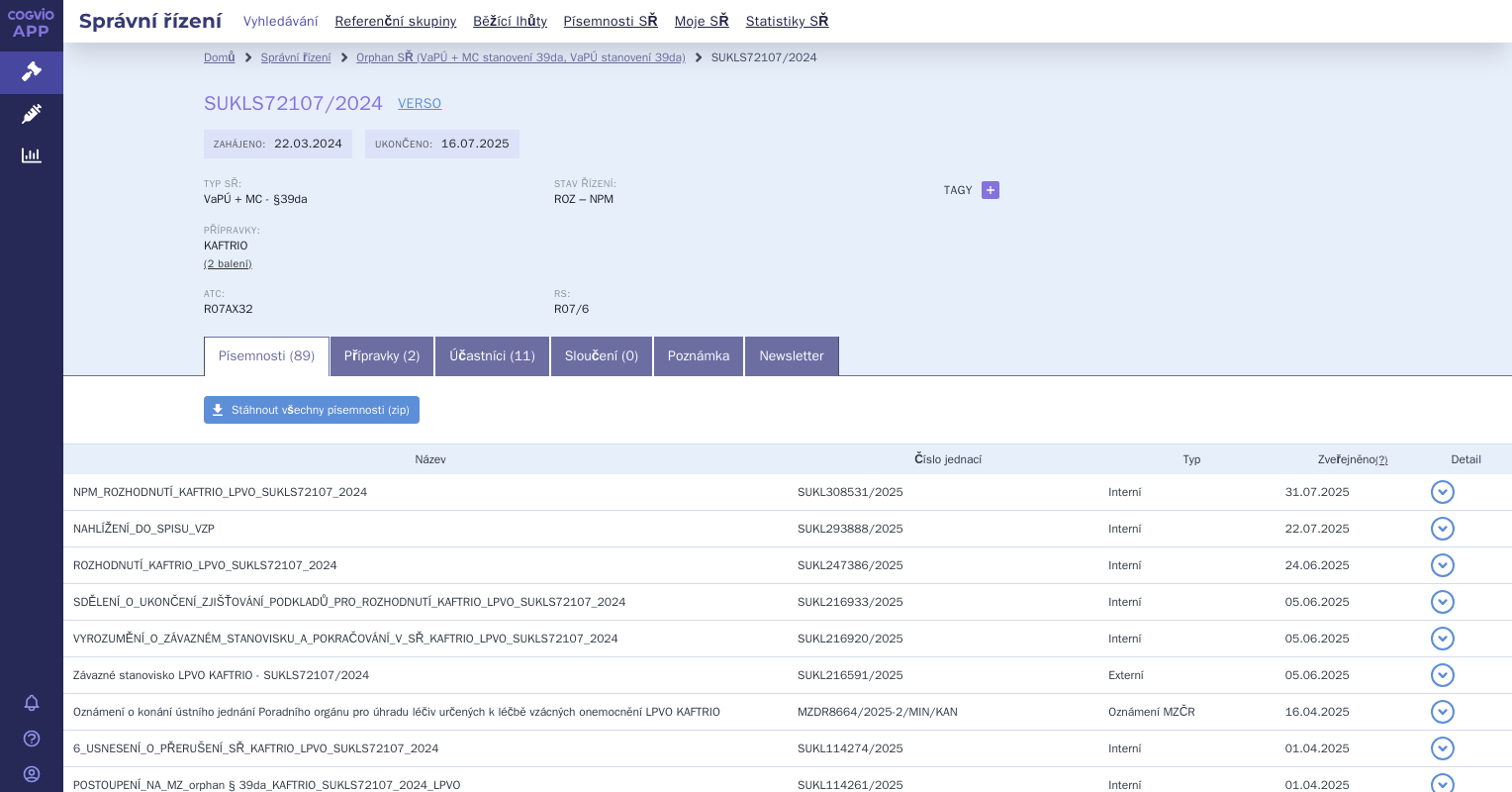 scroll, scrollTop: 0, scrollLeft: 0, axis: both 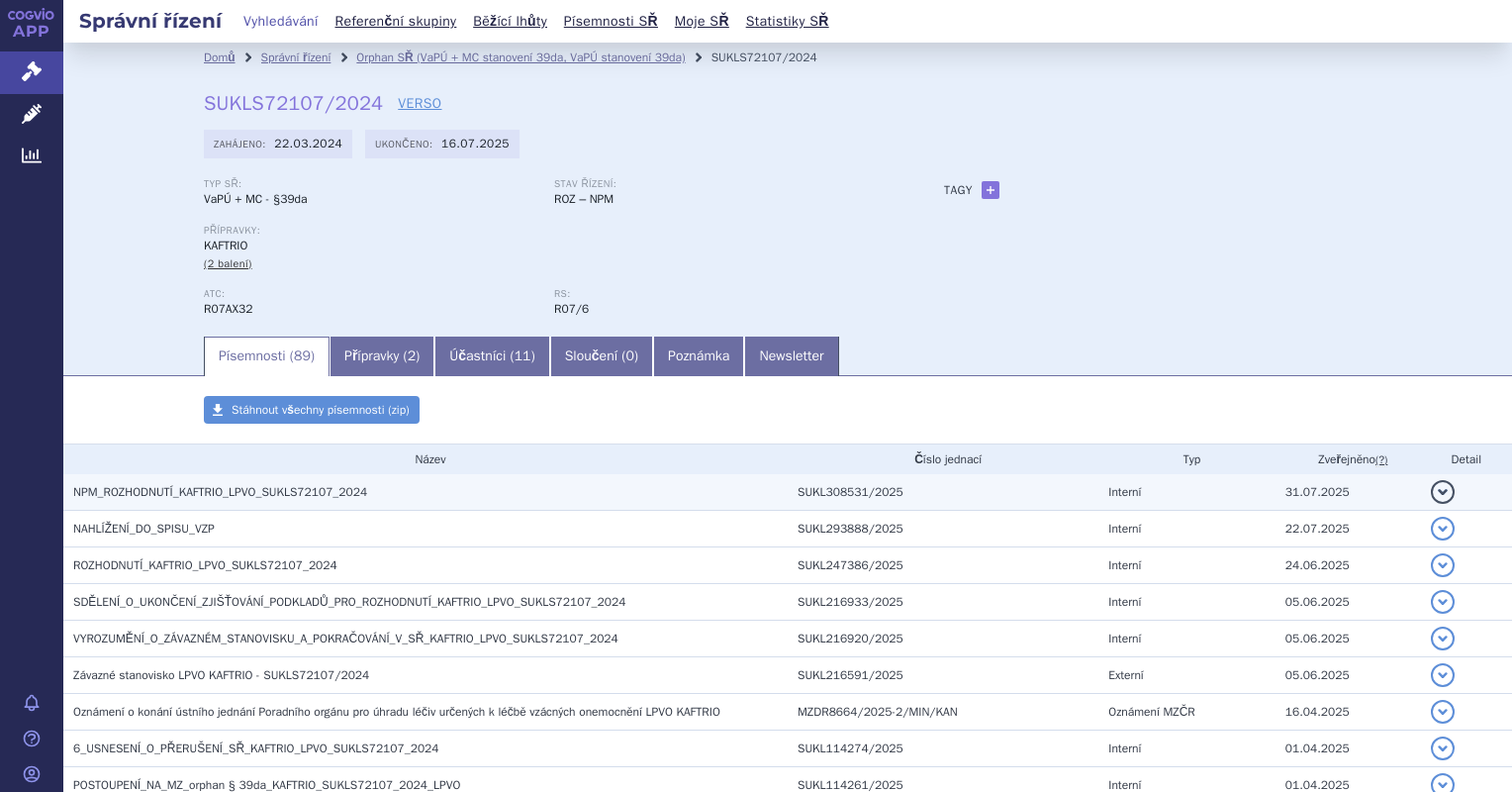 click on "NPM_ROZHODNUTÍ_KAFTRIO_LPVO_SUKLS72107_2024" at bounding box center [220, 492] 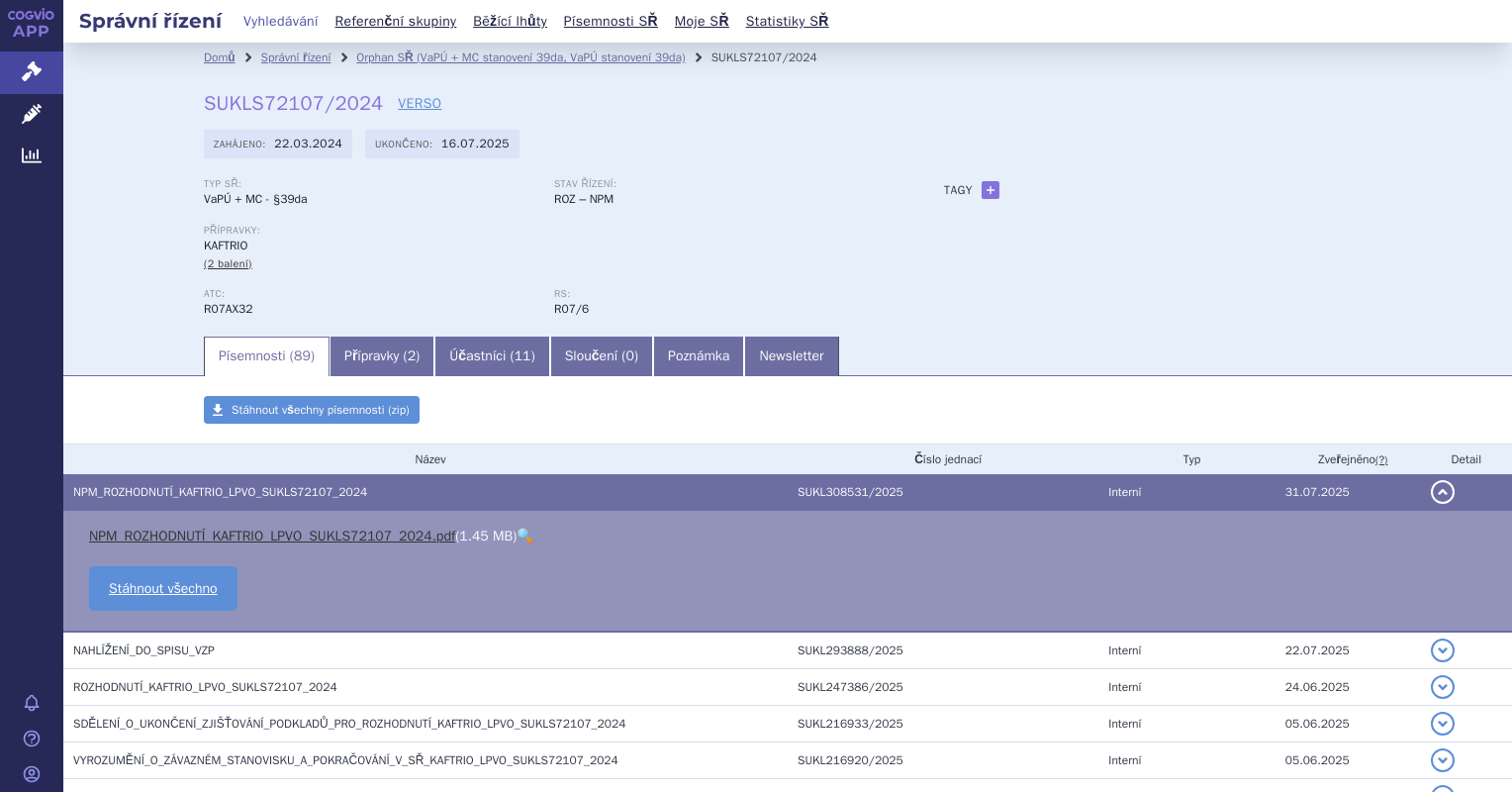 click on "NPM_ROZHODNUTÍ_KAFTRIO_LPVO_SUKLS72107_2024.pdf" at bounding box center [272, 536] 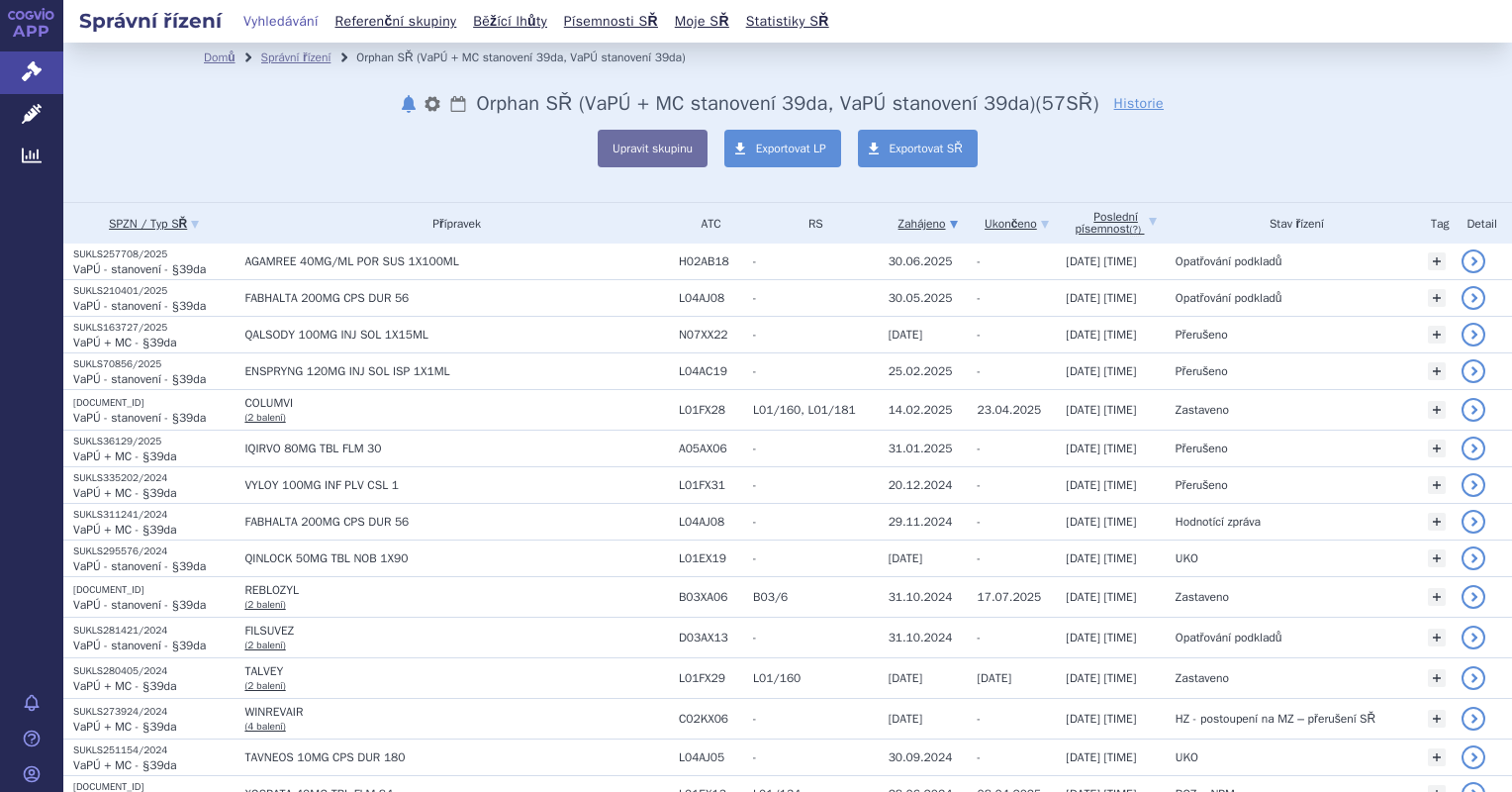 scroll, scrollTop: 0, scrollLeft: 0, axis: both 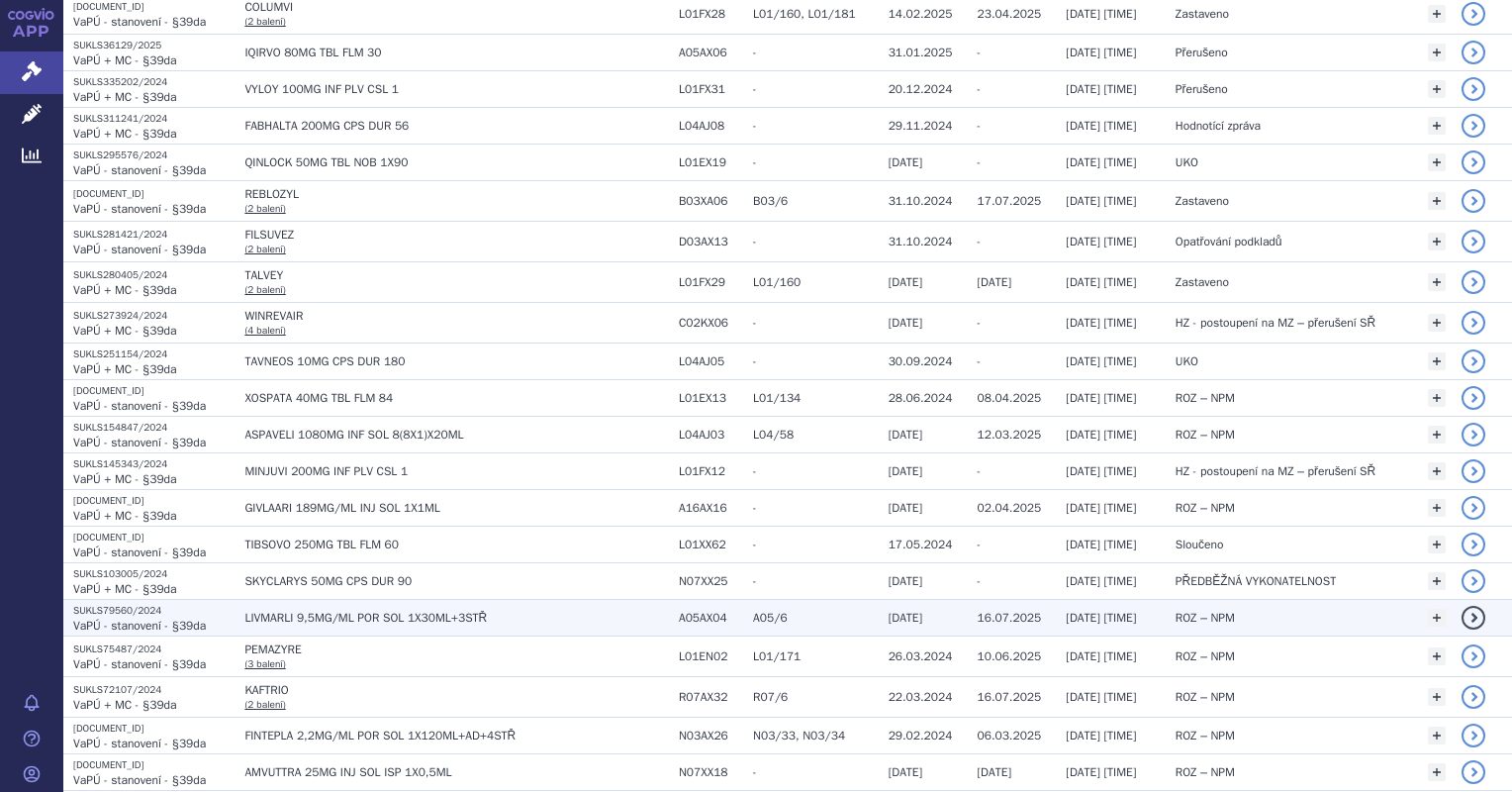 click on "LIVMARLI 9,5MG/ML POR SOL 1X30ML+3STŘ" at bounding box center (456, 618) 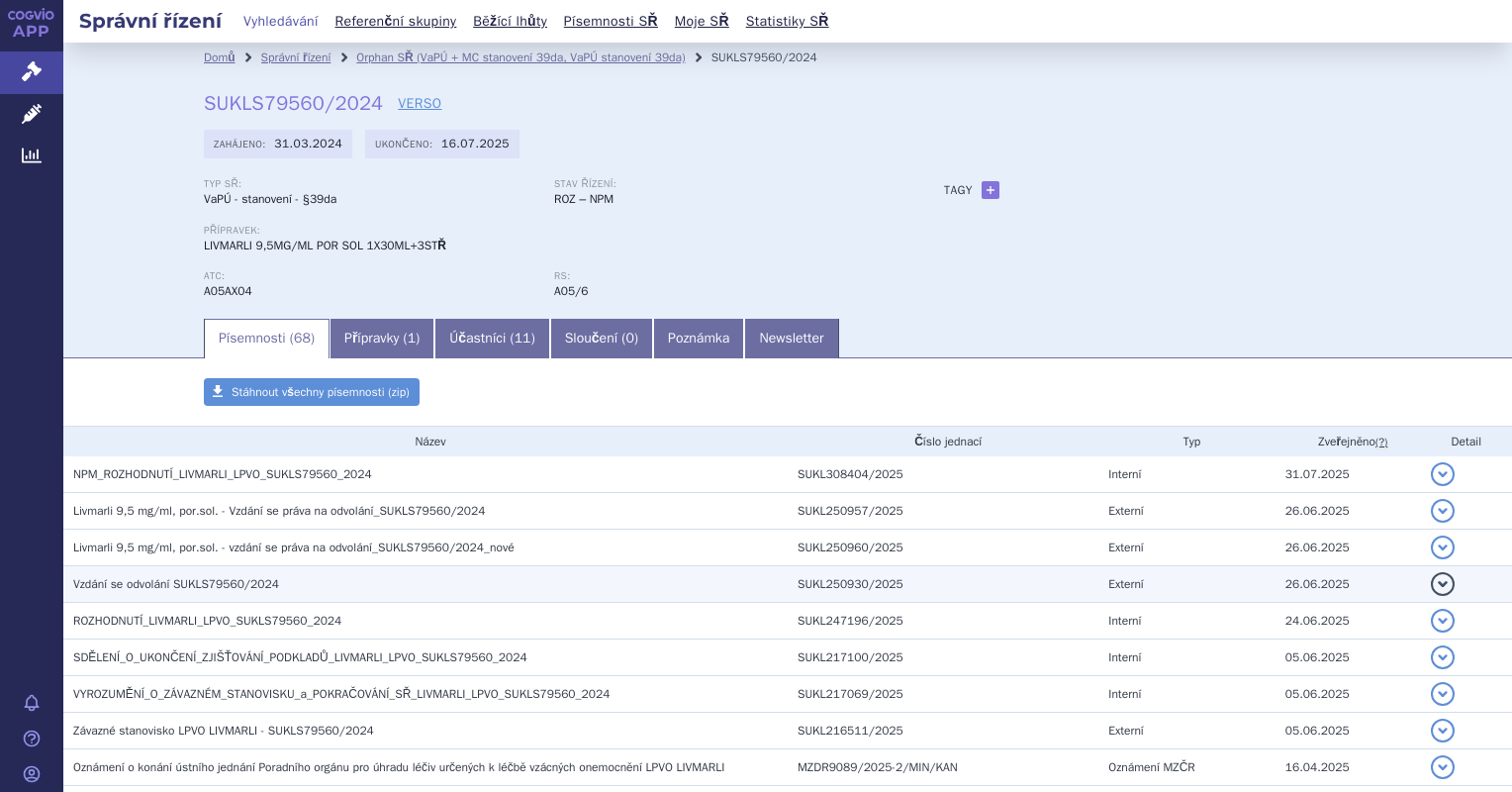 scroll, scrollTop: 0, scrollLeft: 0, axis: both 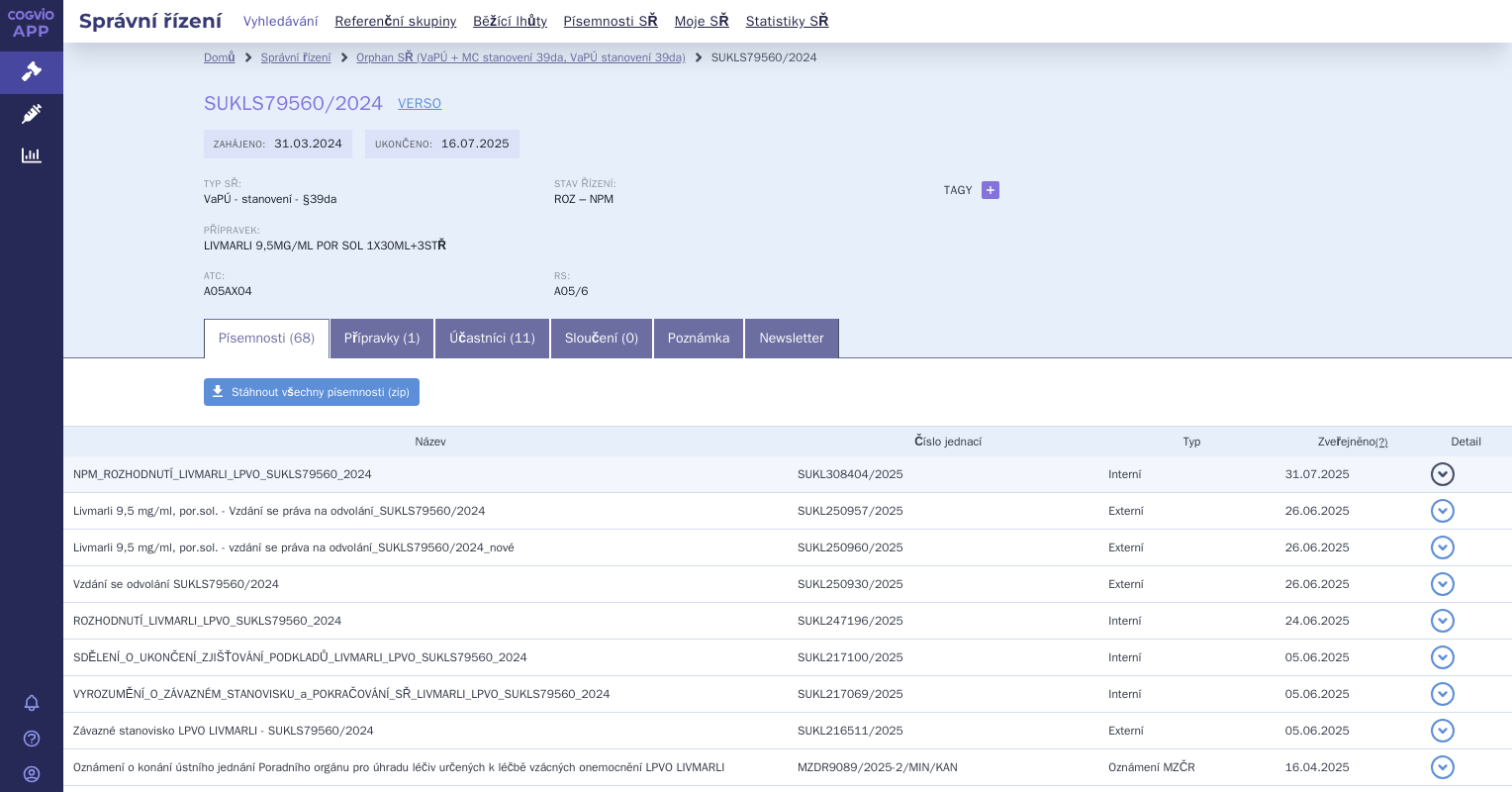 click on "SUKL308404/2025" at bounding box center (943, 474) 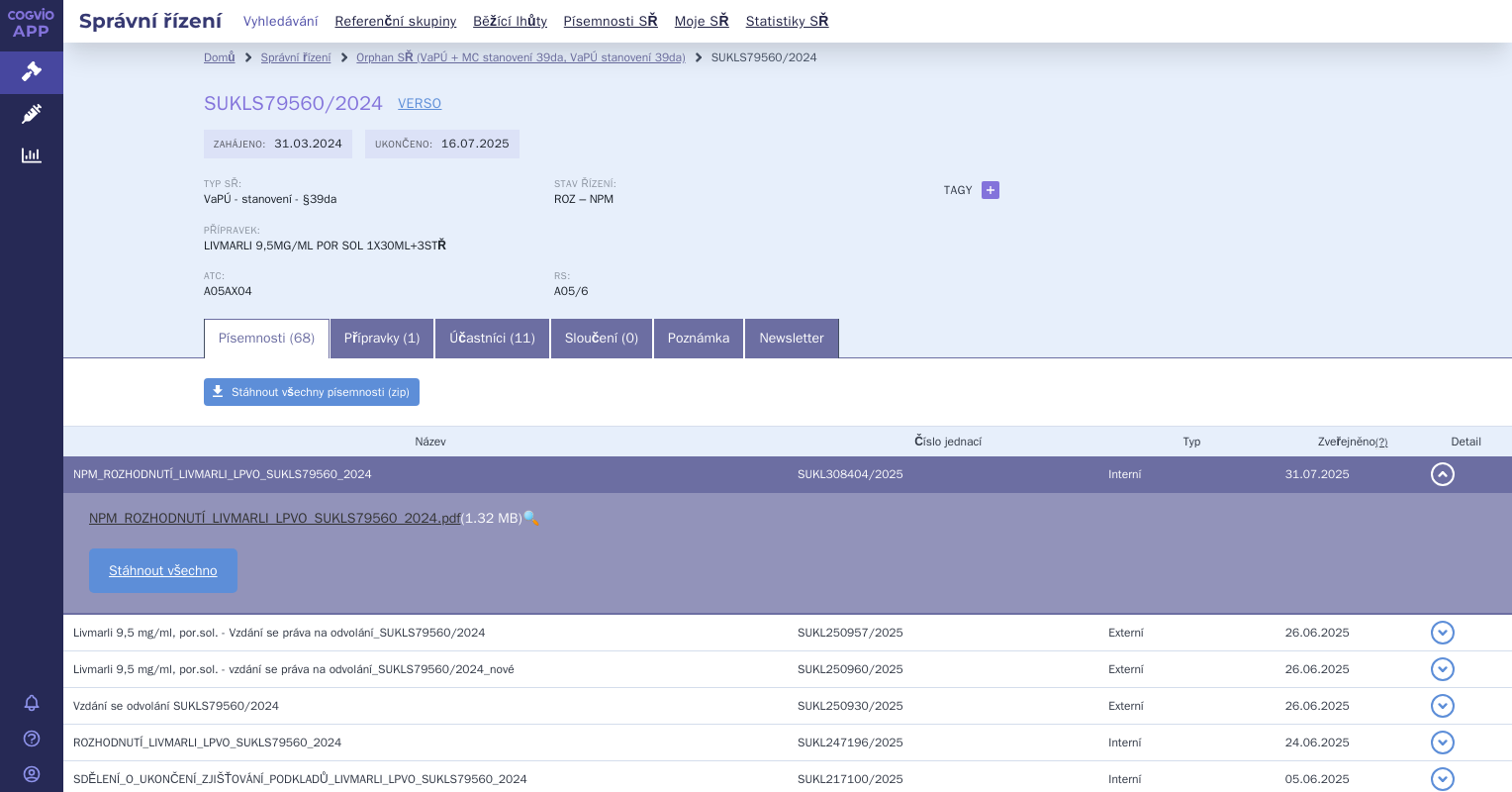 click on "NPM_ROZHODNUTÍ_LIVMARLI_LPVO_SUKLS79560_2024.pdf" at bounding box center (274, 518) 